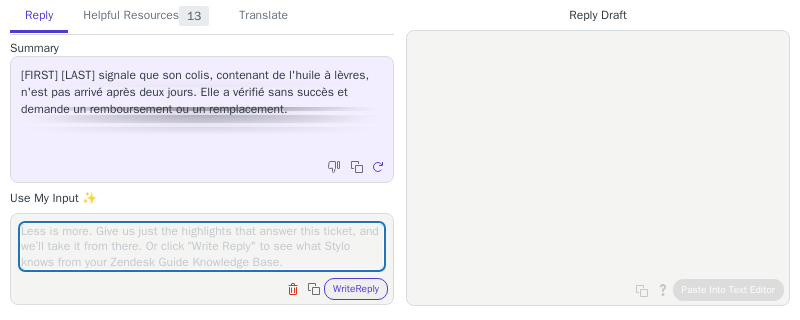 scroll, scrollTop: 0, scrollLeft: 0, axis: both 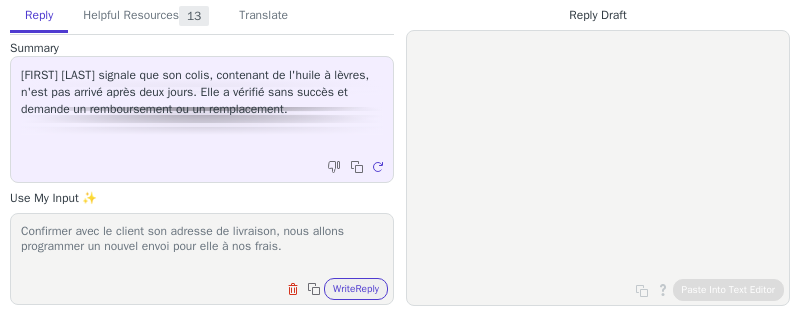 drag, startPoint x: 239, startPoint y: 248, endPoint x: 323, endPoint y: 248, distance: 84 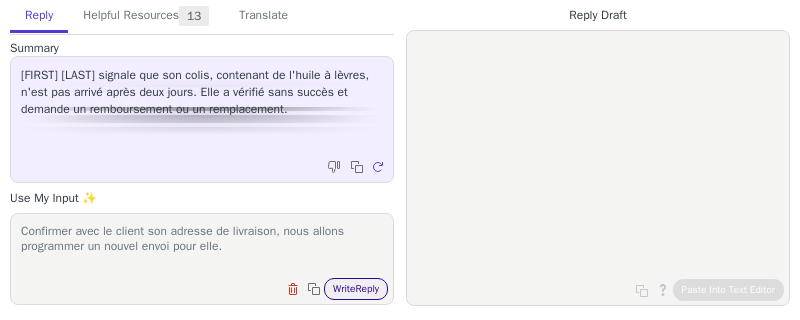 type on "Confirmer avec le client son adresse de livraison, nous allons programmer un nouvel envoi pour elle." 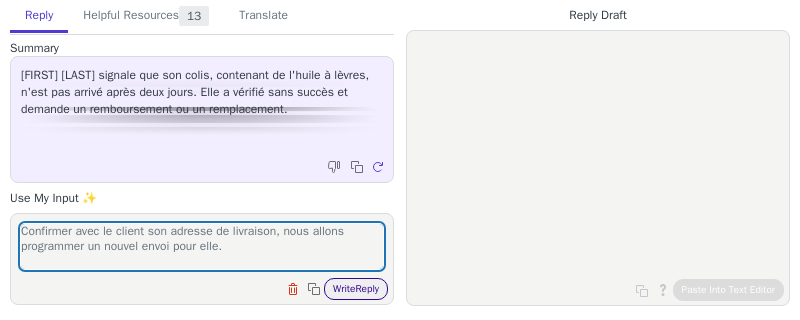 click on "Write  Reply" at bounding box center [356, 289] 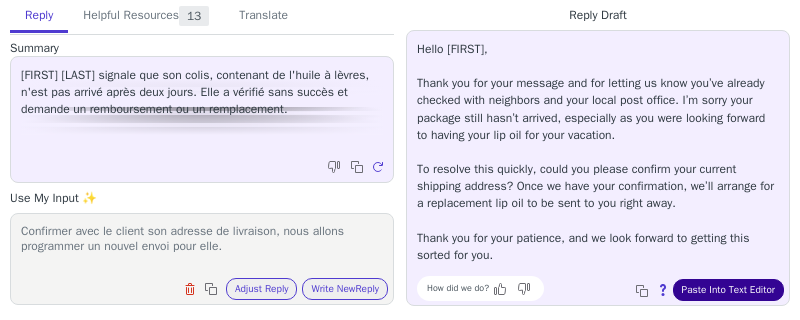 click on "Paste Into Text Editor" at bounding box center (728, 290) 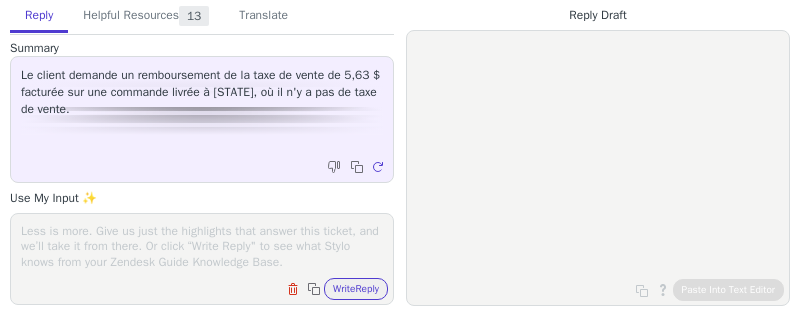 click at bounding box center (202, 246) 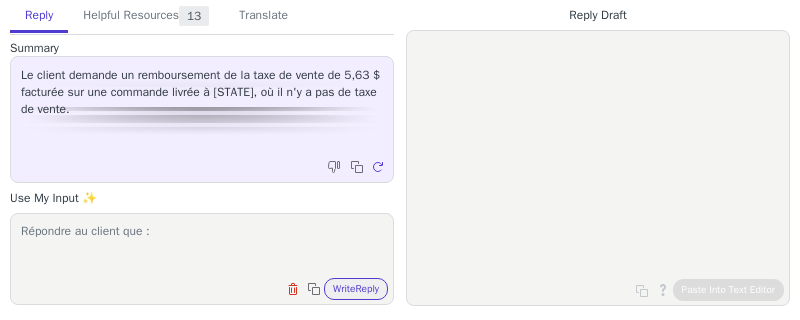 paste on "toutes les commandes passées via Typology incluent une taxe standard, quelle que soit l’adresse de livraison, conformément à notre politique fiscale." 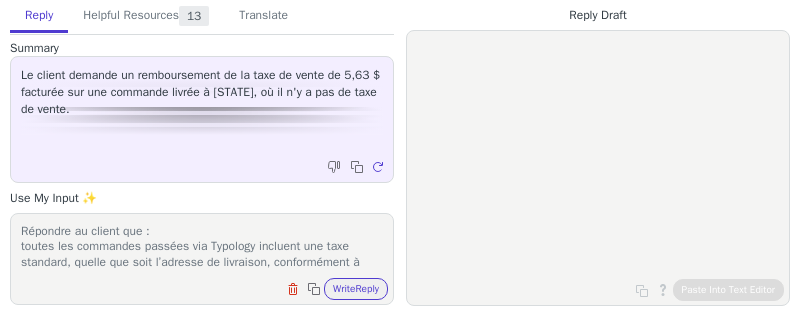 scroll, scrollTop: 16, scrollLeft: 0, axis: vertical 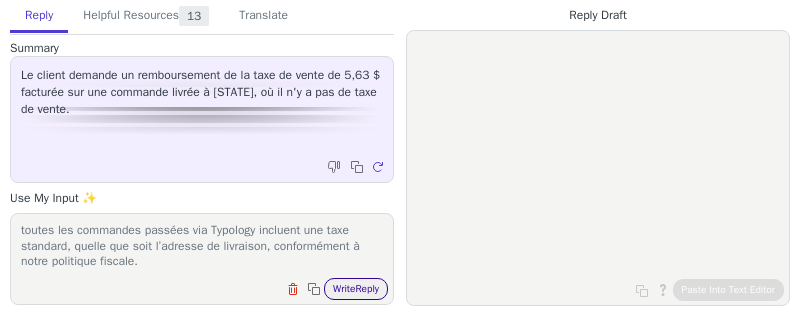 type on "Répondre au client que :
toutes les commandes passées via Typology incluent une taxe standard, quelle que soit l’adresse de livraison, conformément à notre politique fiscale." 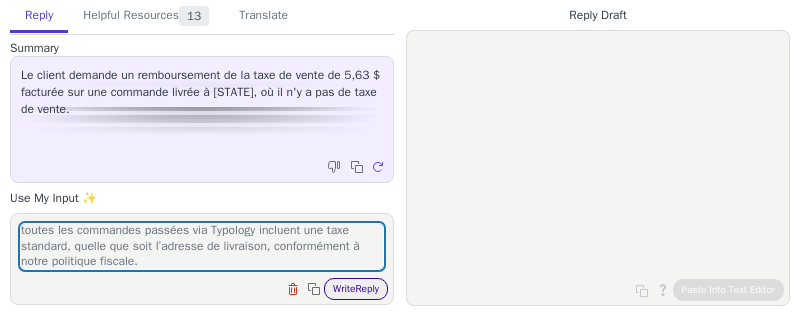 click on "Write  Reply" at bounding box center (356, 289) 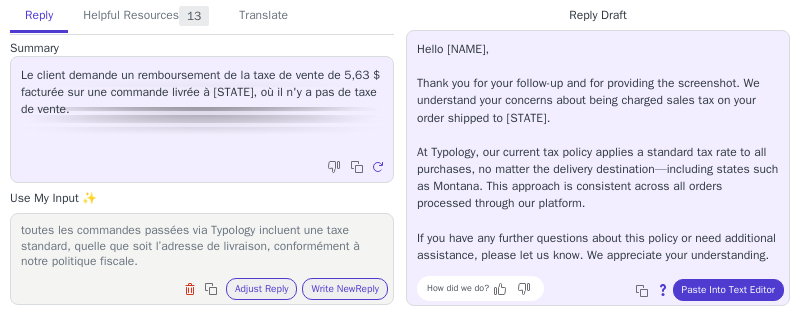 scroll, scrollTop: 11, scrollLeft: 0, axis: vertical 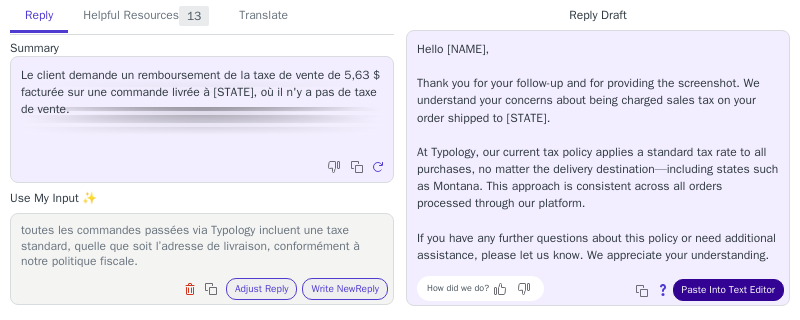 click on "Paste Into Text Editor" at bounding box center (728, 290) 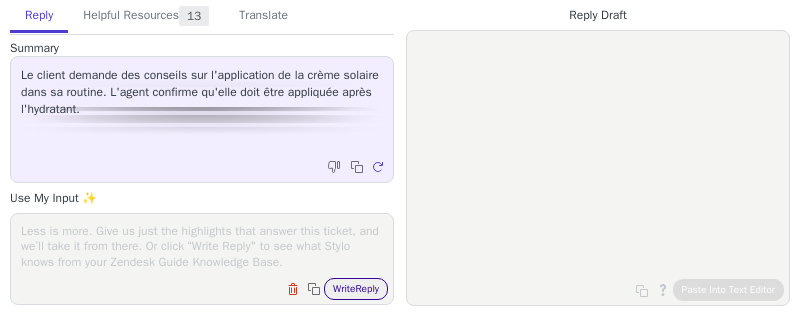 scroll, scrollTop: 0, scrollLeft: 0, axis: both 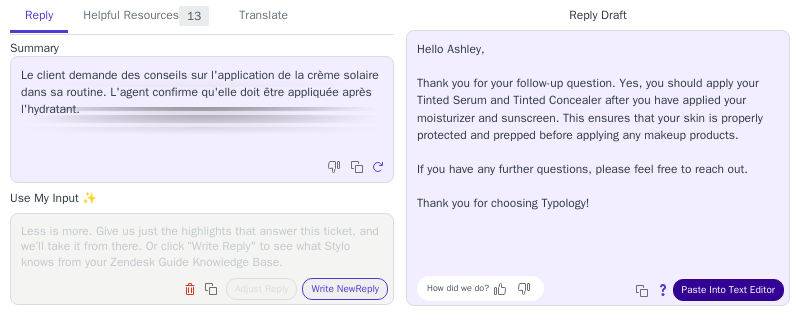 click on "Paste Into Text Editor" at bounding box center [728, 290] 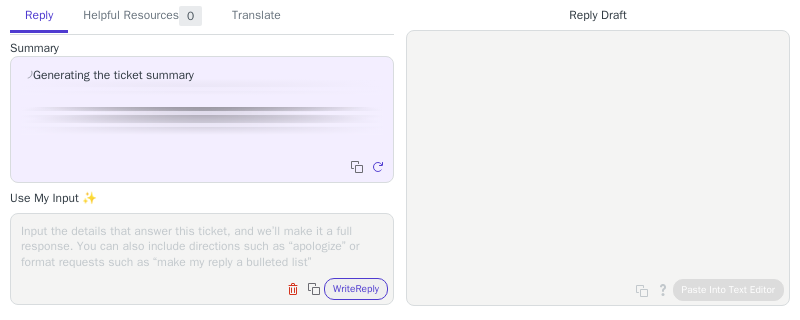 scroll, scrollTop: 0, scrollLeft: 0, axis: both 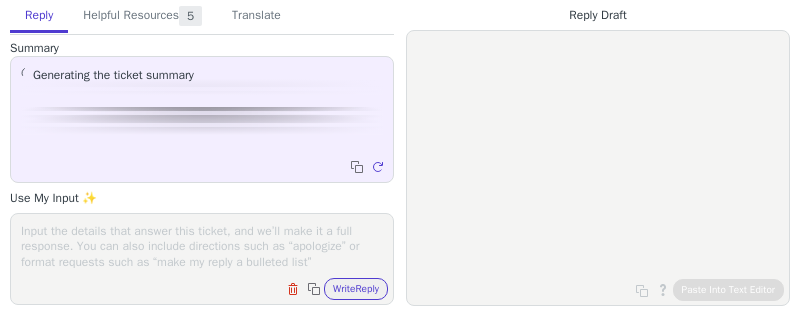 click at bounding box center (202, 246) 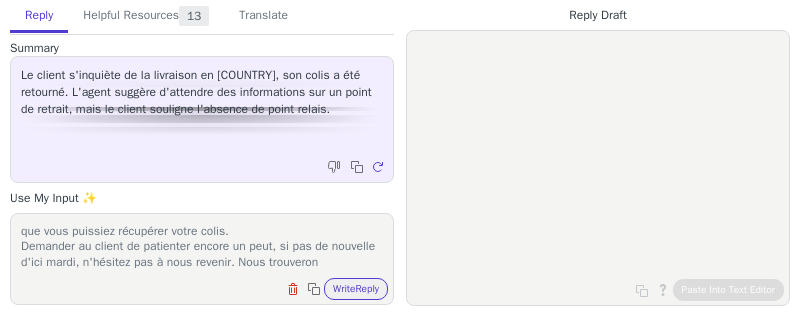 scroll, scrollTop: 46, scrollLeft: 0, axis: vertical 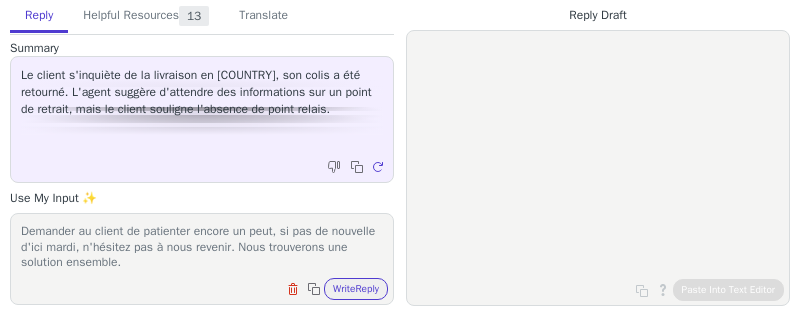 click on "Expliqué au client que ce ne sera pas un point Relay, mais juste un point de retrait, peut-être votre bureau de poste le plus proche pour que vous puissiez récupérer votre colis.
Demander au client de patienter encore un peut, si pas de nouvelle d'ici mardi, n'hésitez pas à nous revenir. Nous trouverons une solution ensemble." at bounding box center (202, 246) 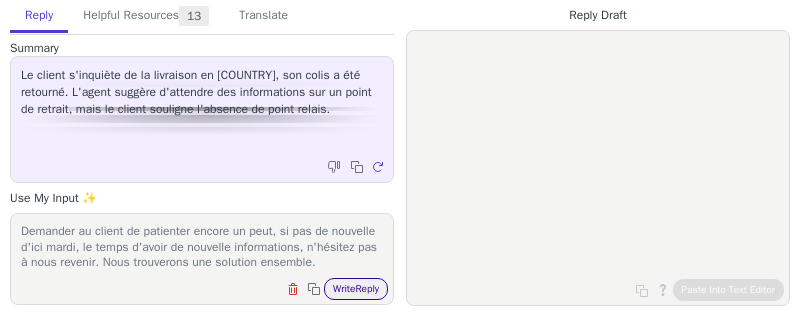 type on "Expliqué au client que ce ne sera pas un point Relay, mais juste un point de retrait, peut-être votre bureau de poste le plus proche pour que vous puissiez récupérer votre colis.
Demander au client de patienter encore un peut, si pas de nouvelle d'ici mardi, le temps d'avoir de nouvelle informations, n'hésitez pas à nous revenir. Nous trouverons une solution ensemble." 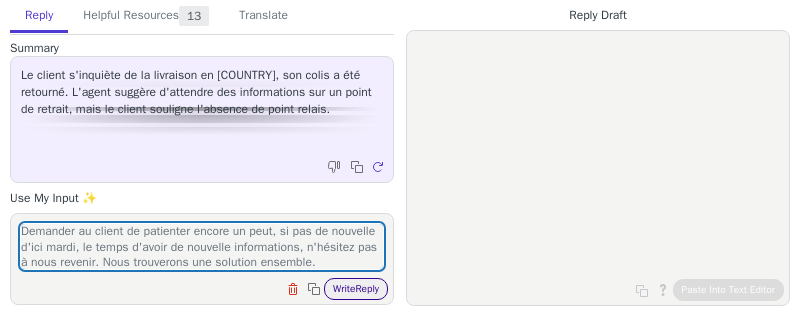 click on "Write  Reply" at bounding box center [356, 289] 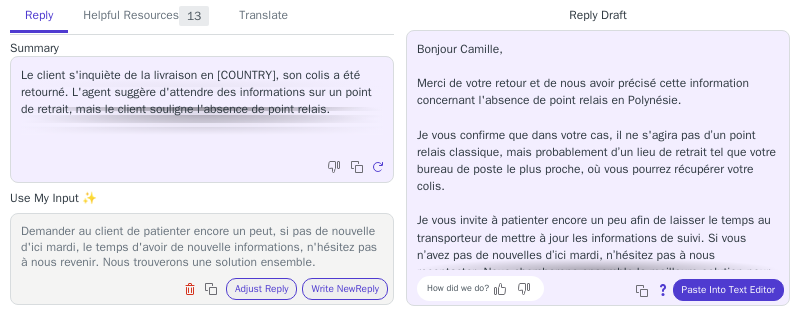 scroll, scrollTop: 79, scrollLeft: 0, axis: vertical 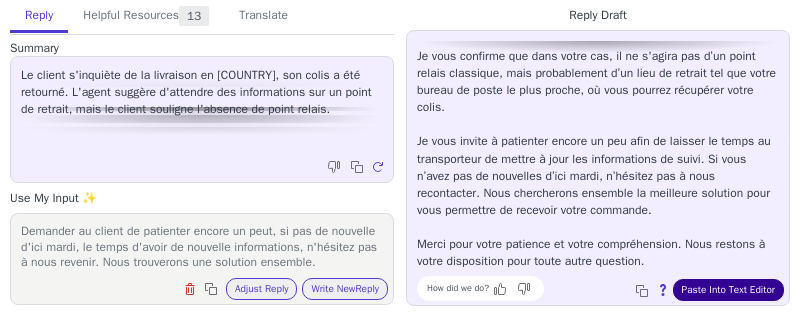 click on "Paste Into Text Editor" at bounding box center [728, 290] 